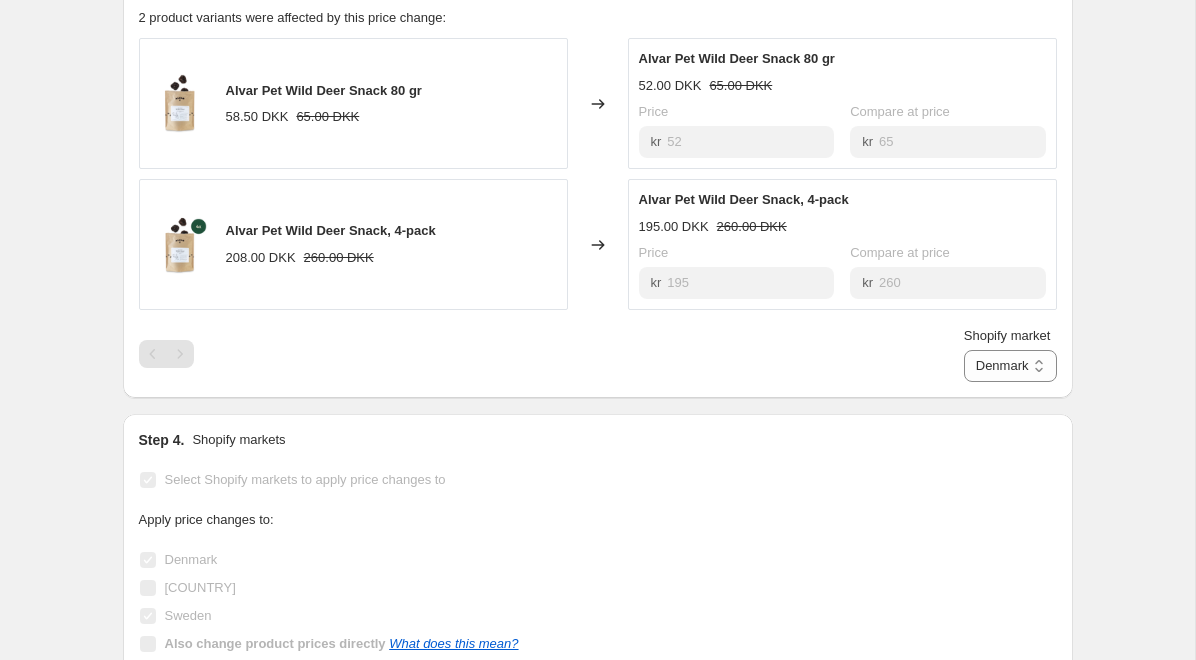scroll, scrollTop: 1154, scrollLeft: 0, axis: vertical 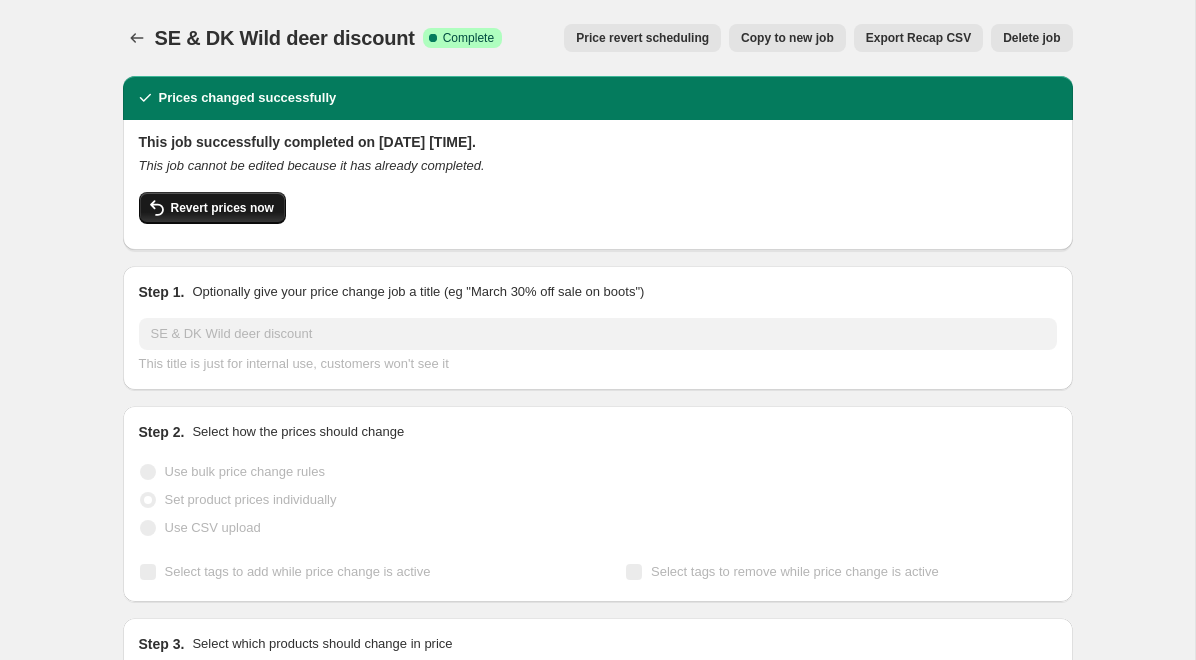 click on "Revert prices now" at bounding box center [222, 208] 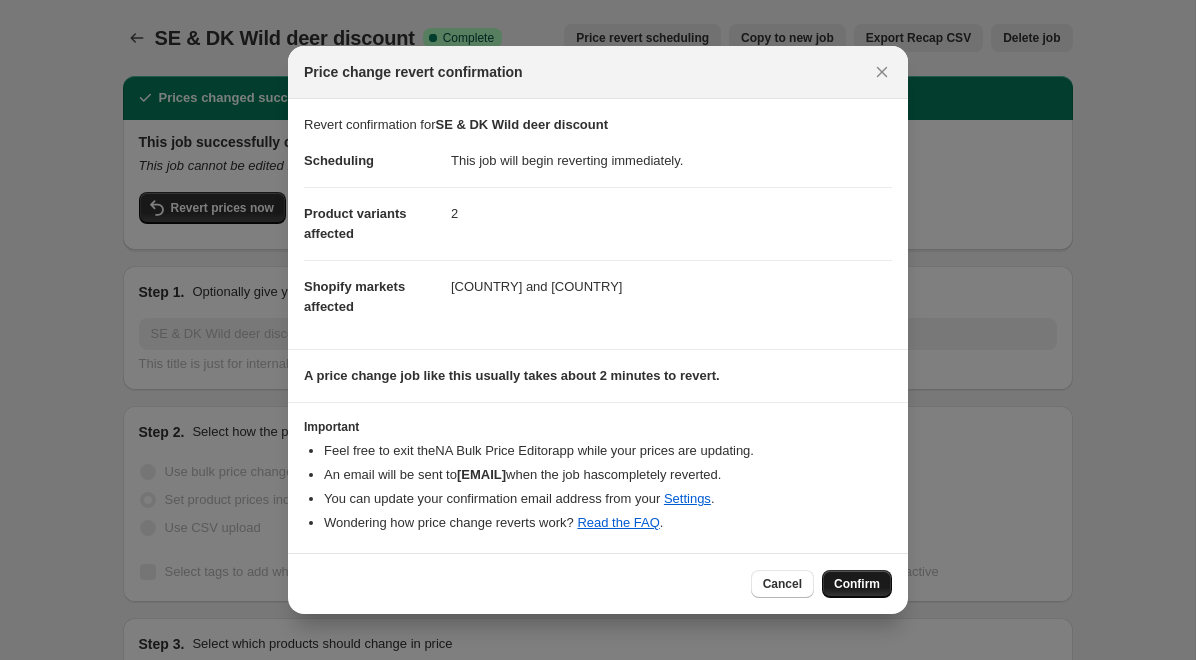 click on "Confirm" at bounding box center [857, 584] 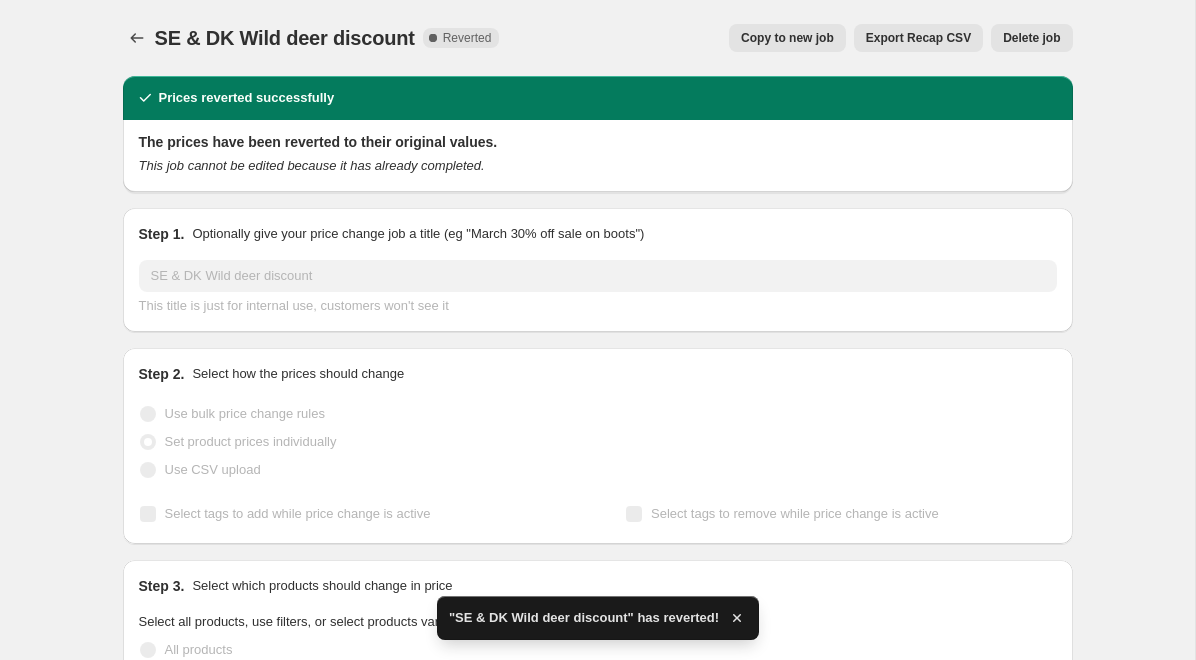 click on "Copy to new job" at bounding box center [787, 38] 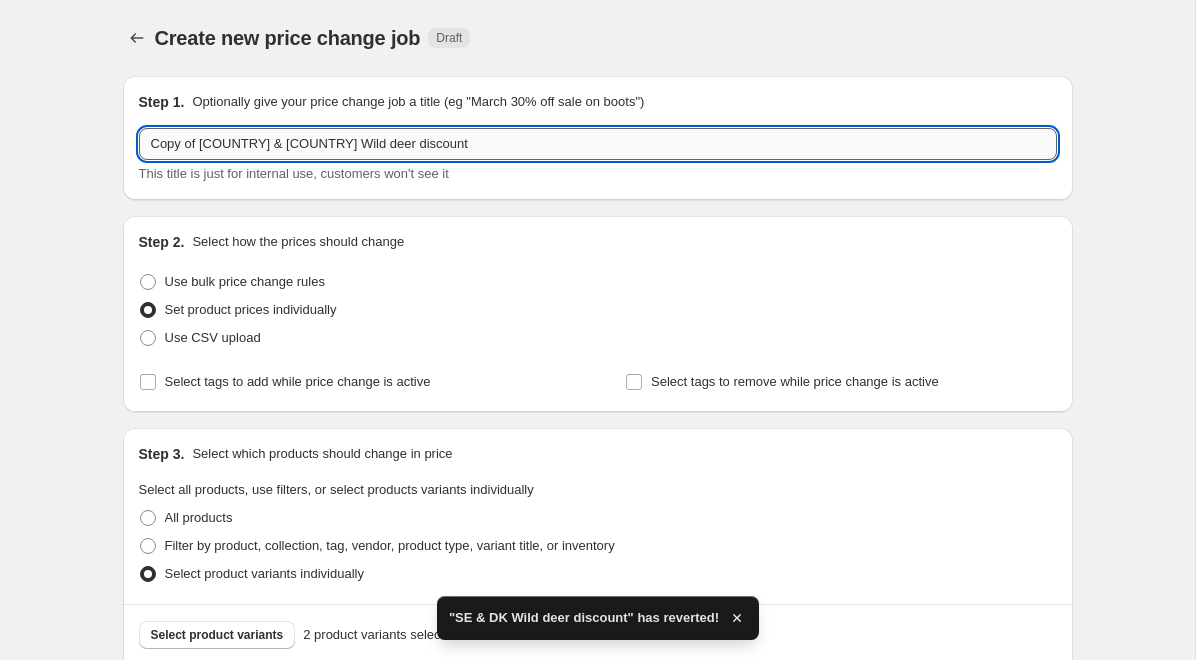 click on "Copy of [COUNTRY] & [COUNTRY] Wild deer discount" at bounding box center [598, 144] 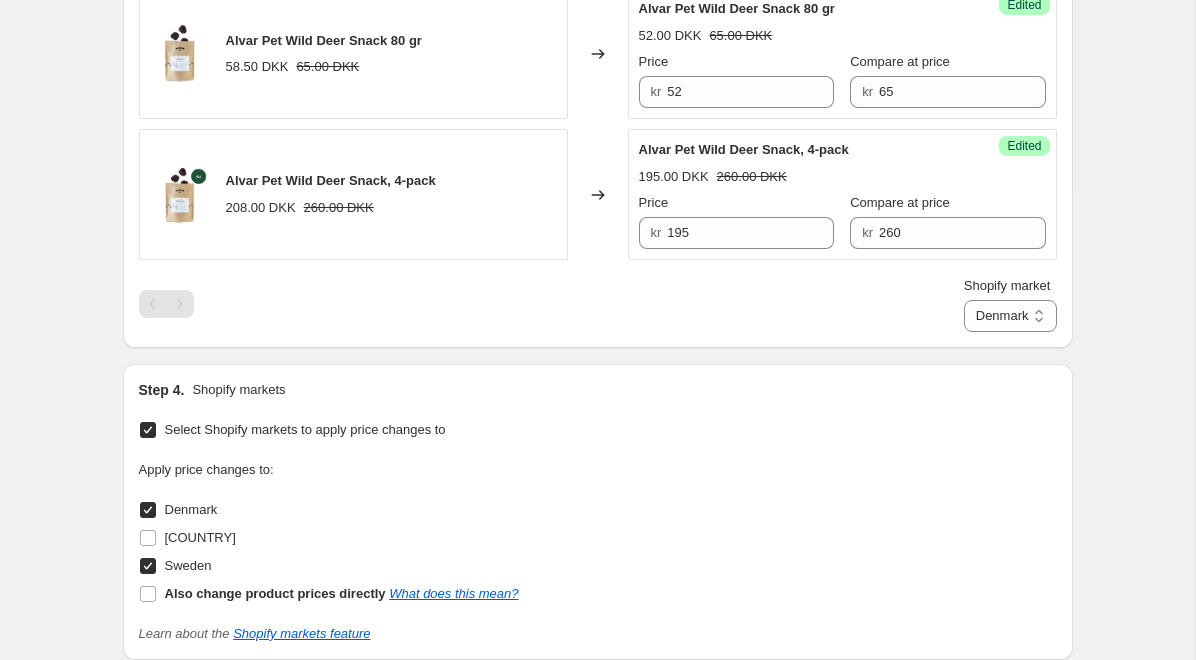 scroll, scrollTop: 827, scrollLeft: 0, axis: vertical 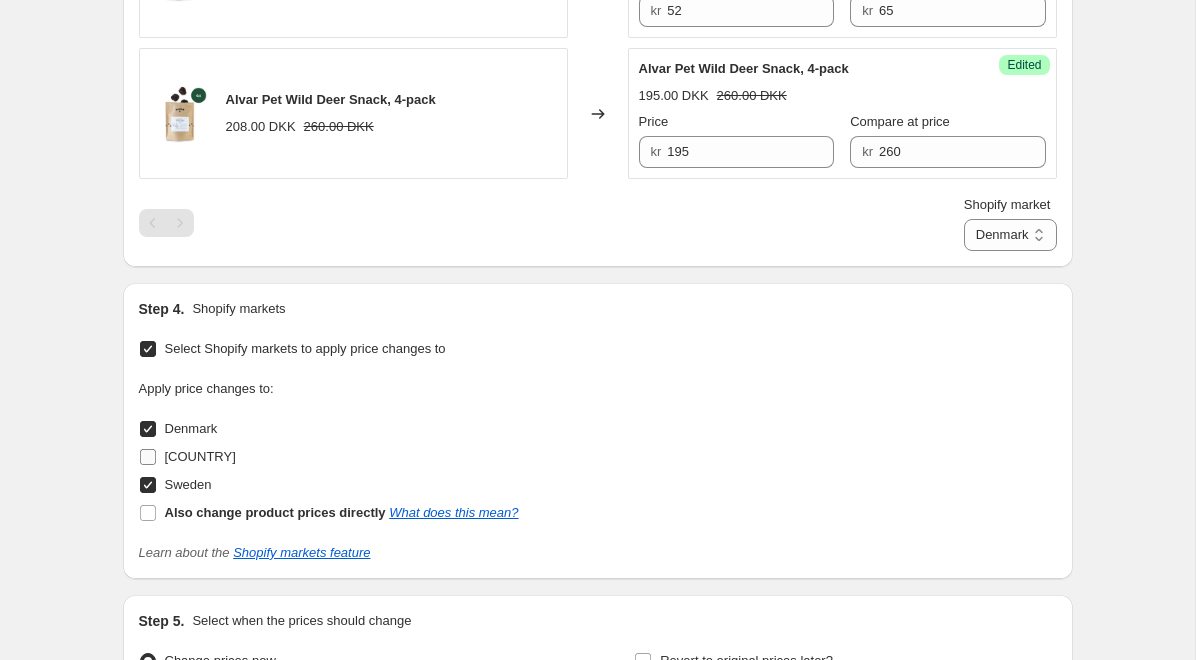 type on "FI, SE & DK Wild deer discount" 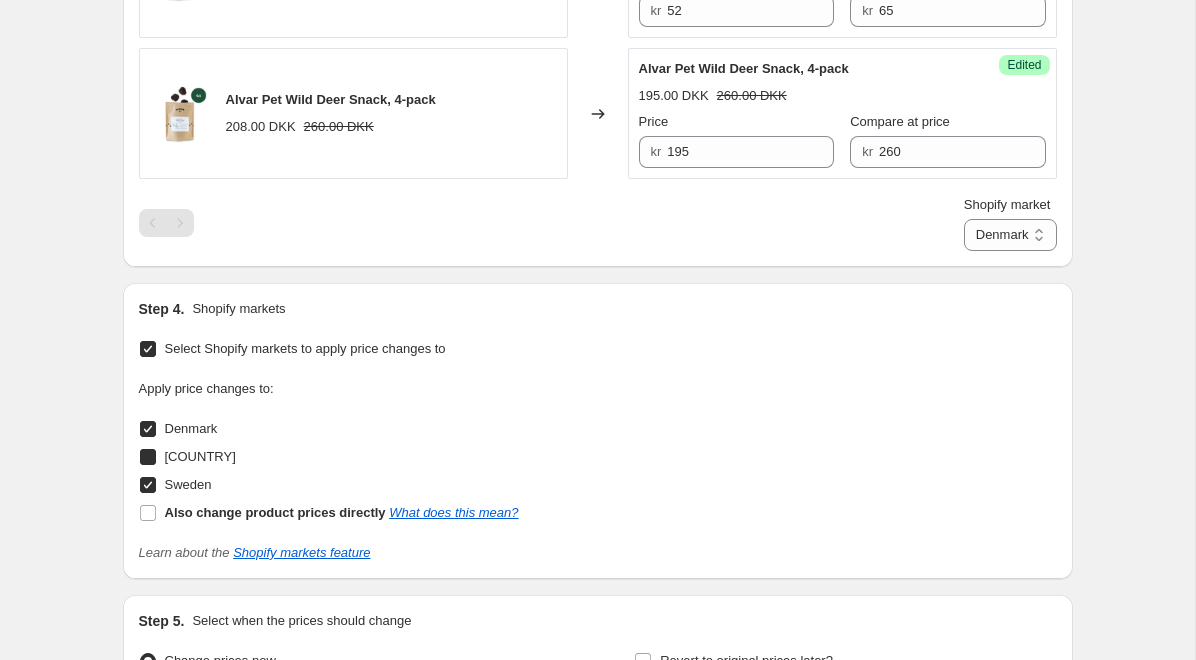 checkbox on "true" 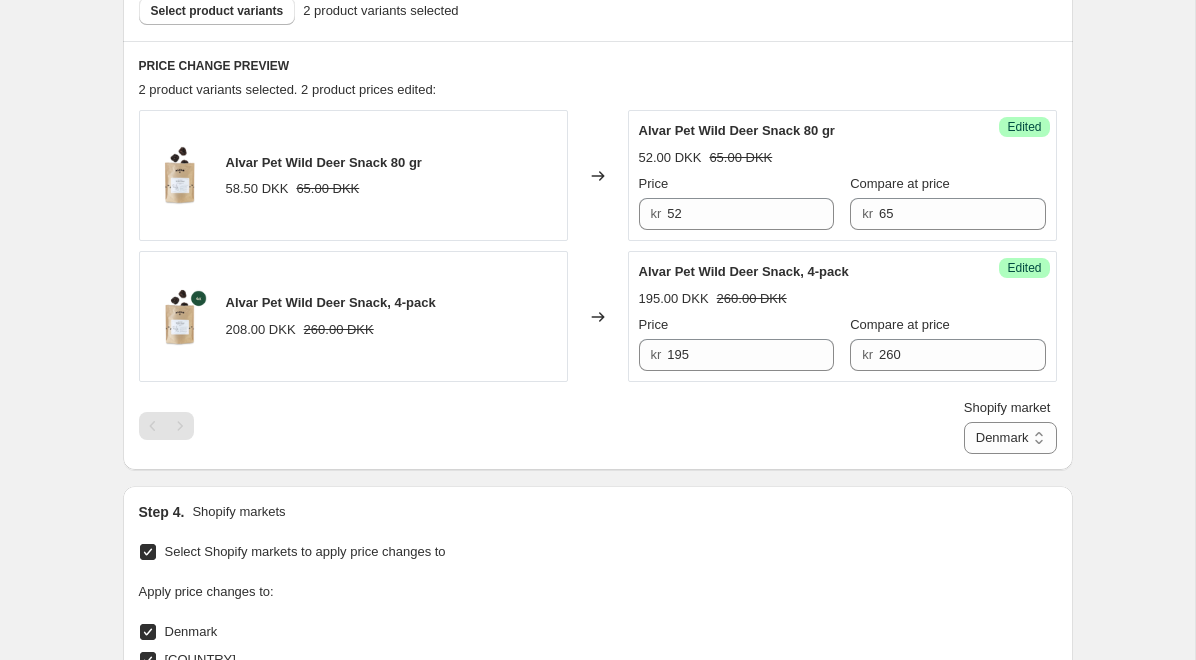 scroll, scrollTop: 618, scrollLeft: 0, axis: vertical 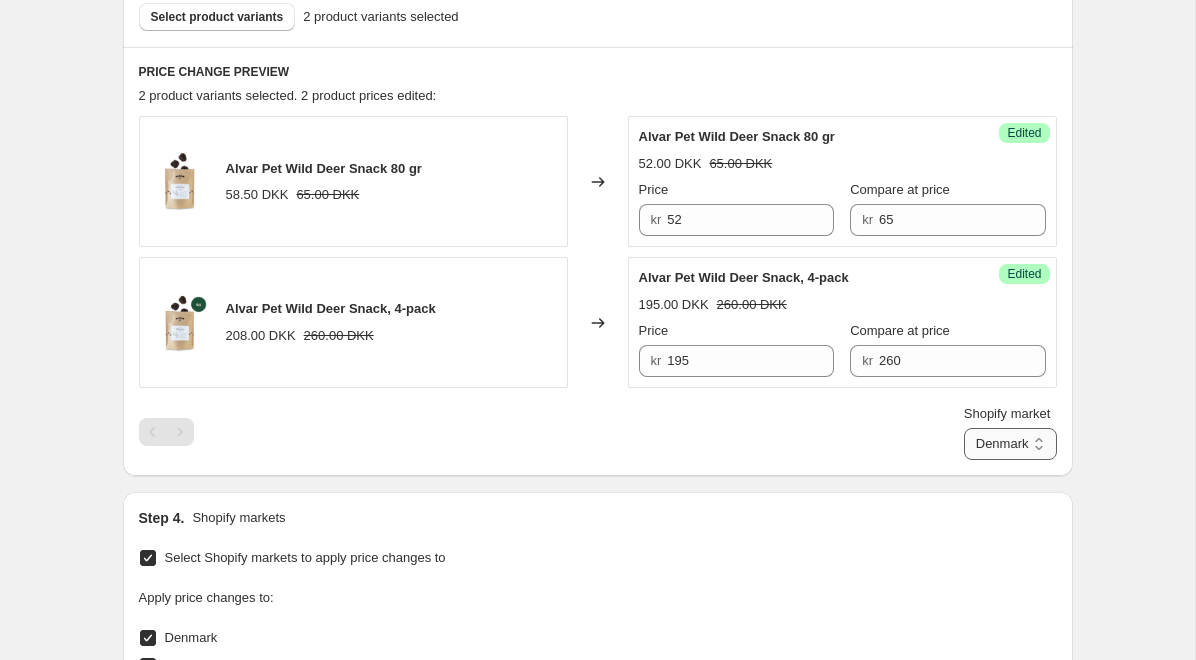 select on "[NUMBER]" 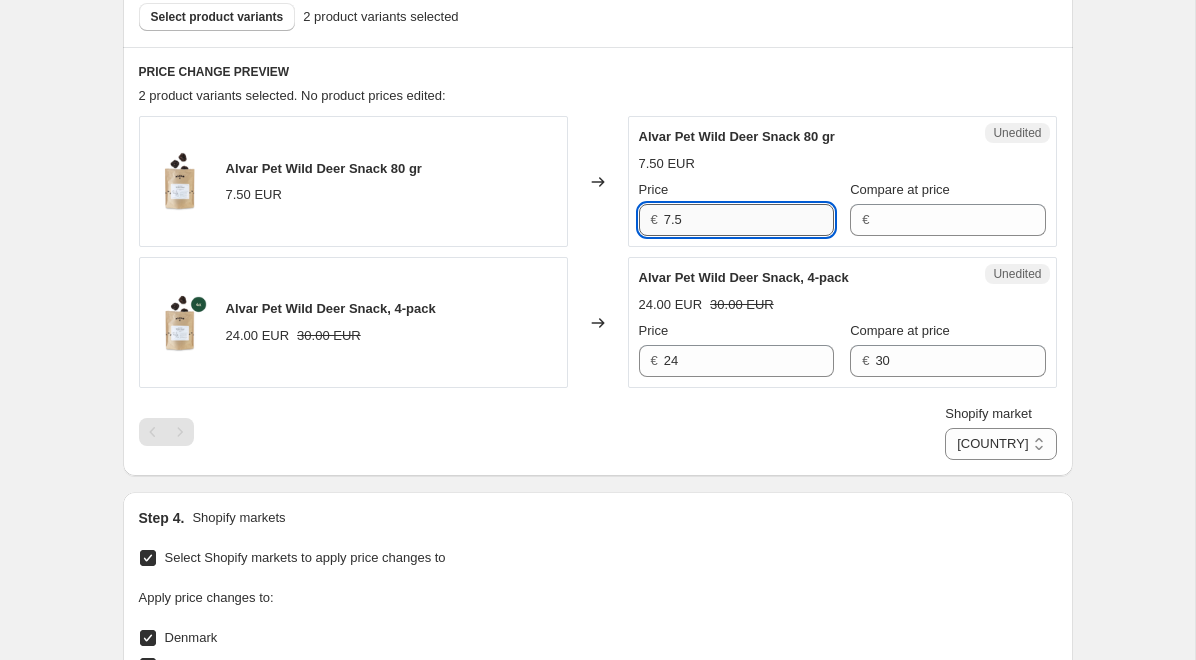 click on "7.5" at bounding box center [749, 220] 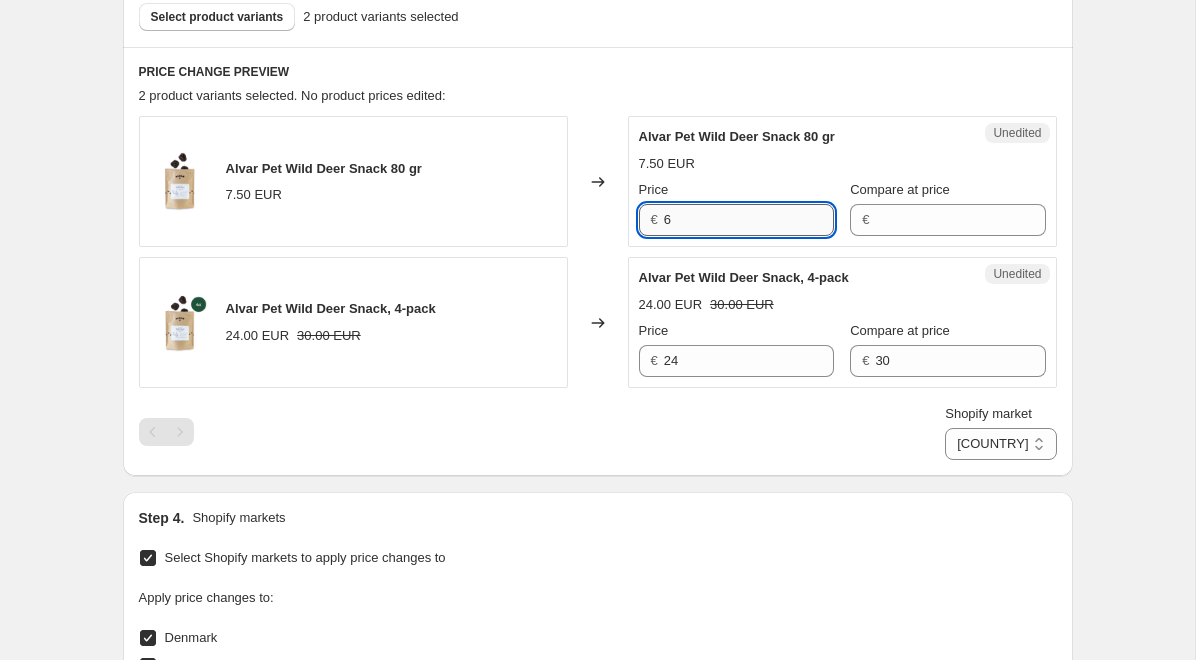 type on "6" 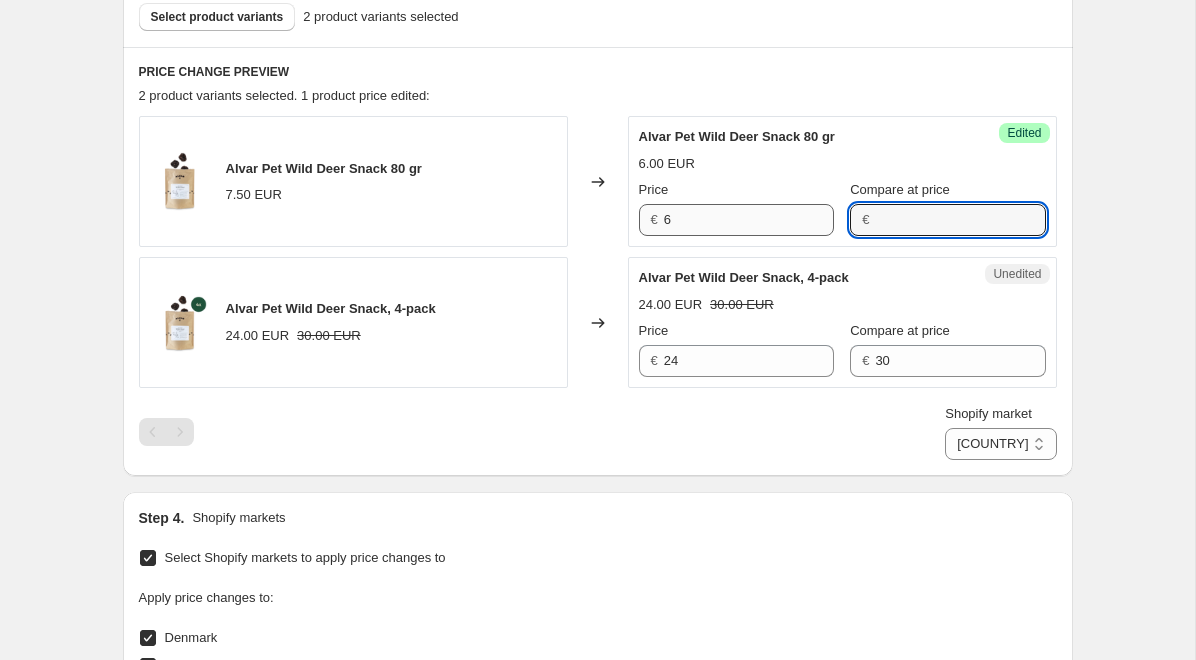 paste on "7.5" 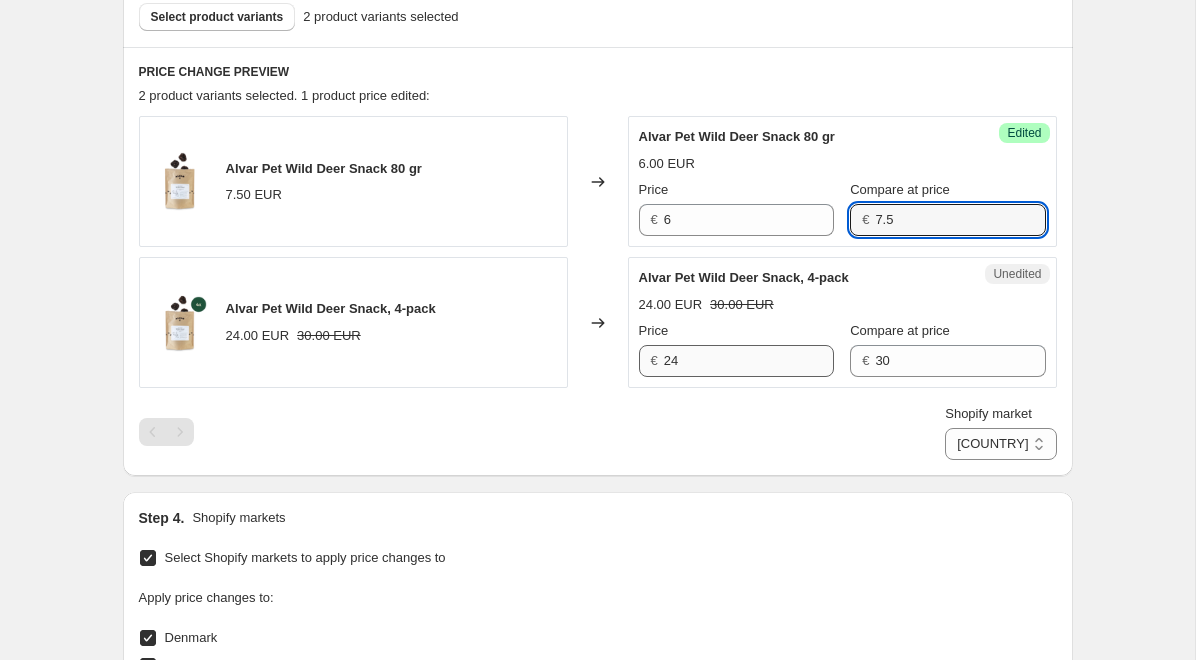 type on "7.5" 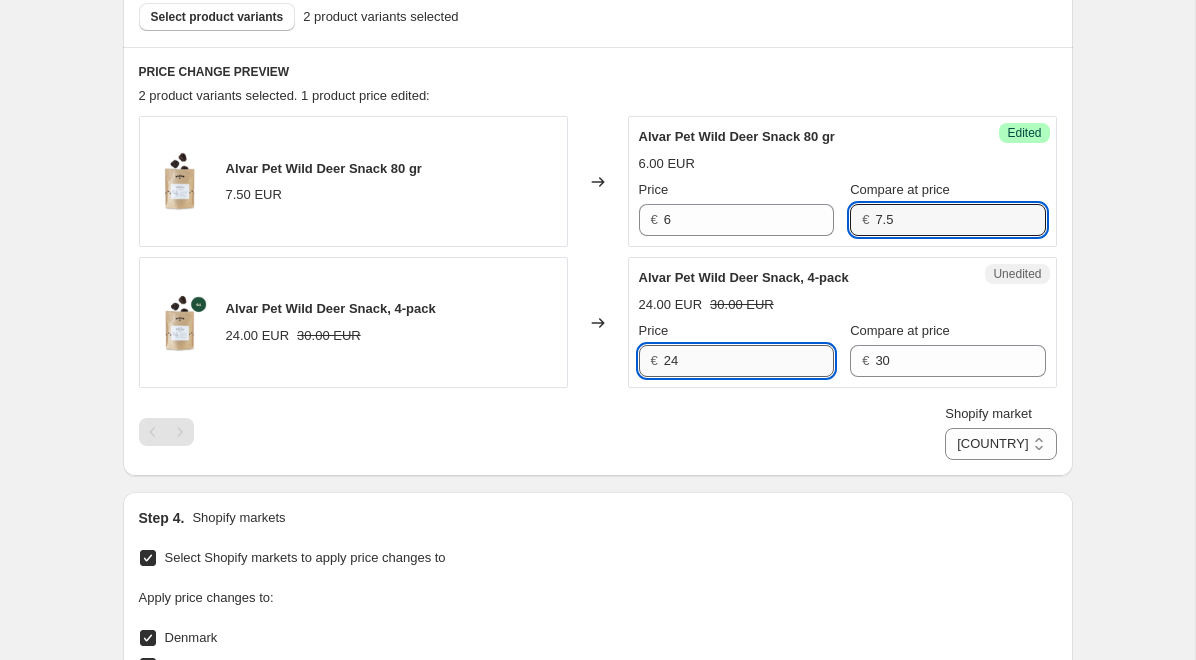 click on "24" at bounding box center (749, 361) 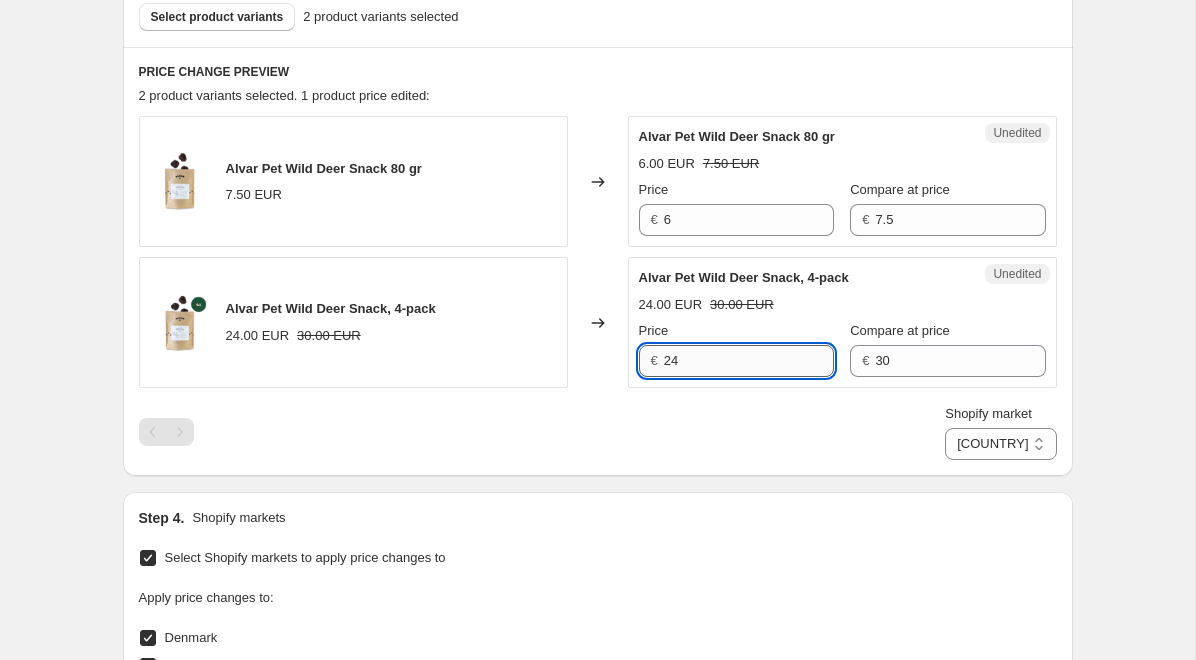 click on "24" at bounding box center [749, 361] 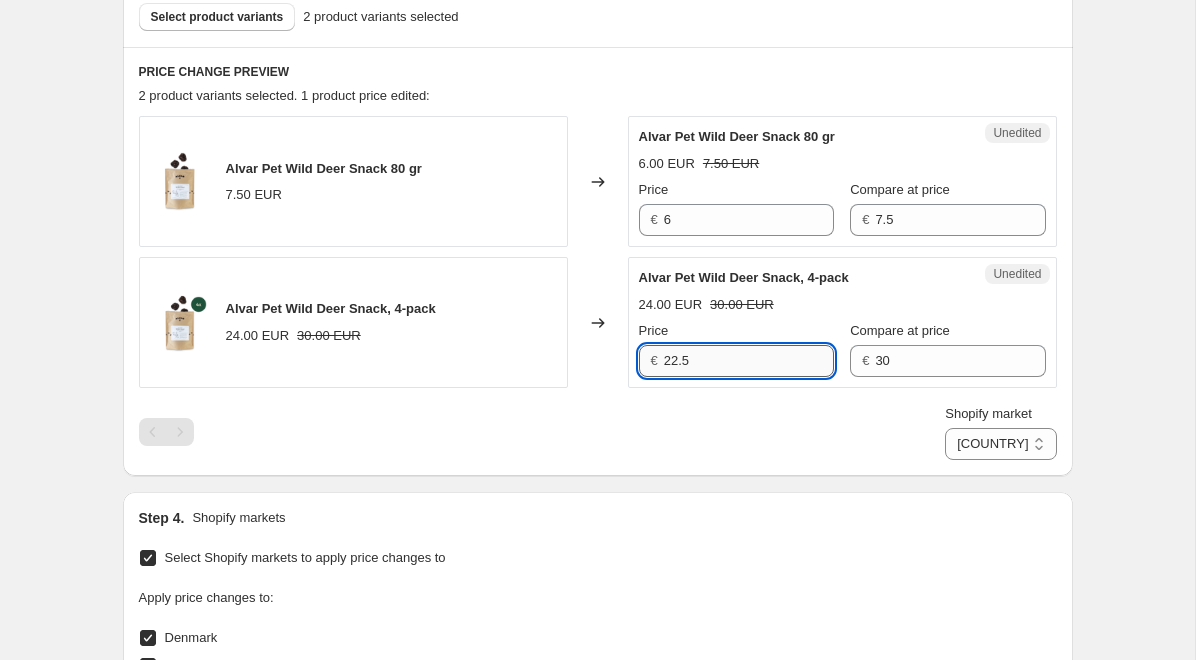 type on "22.5" 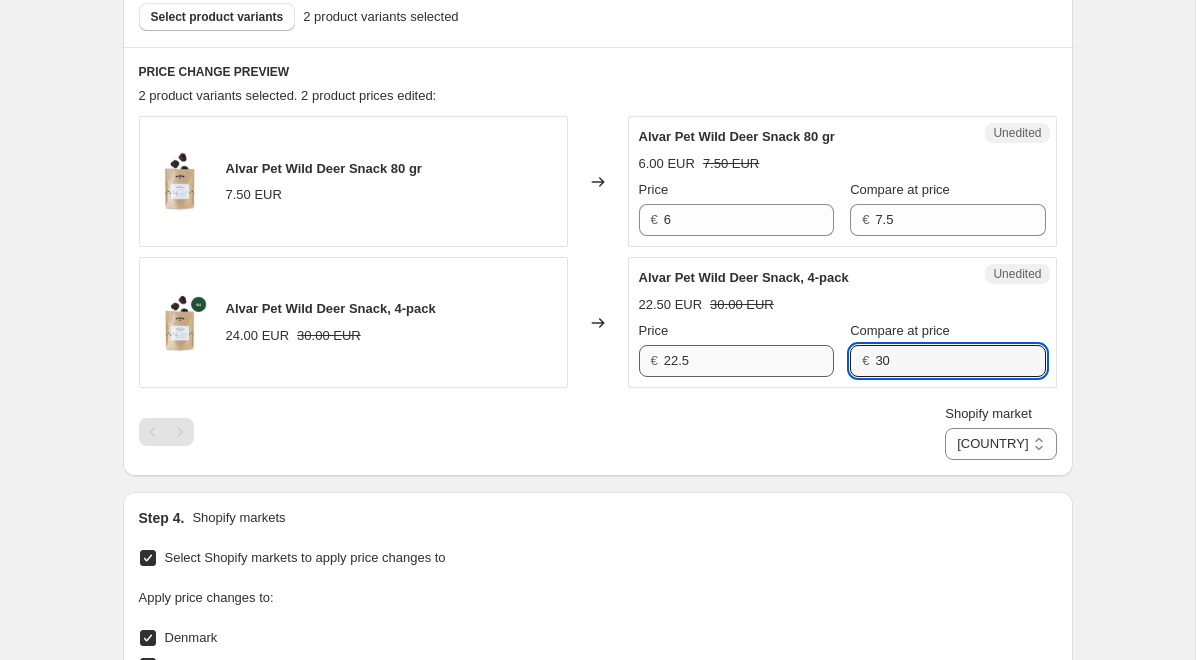 paste on "24" 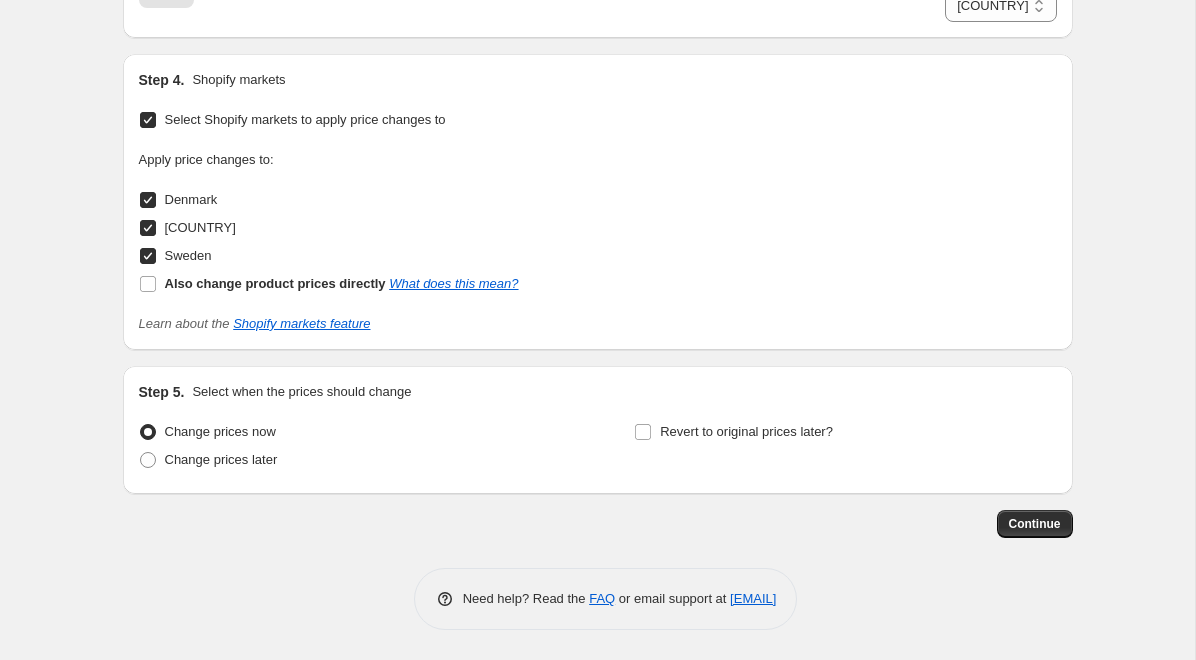 scroll, scrollTop: 1056, scrollLeft: 0, axis: vertical 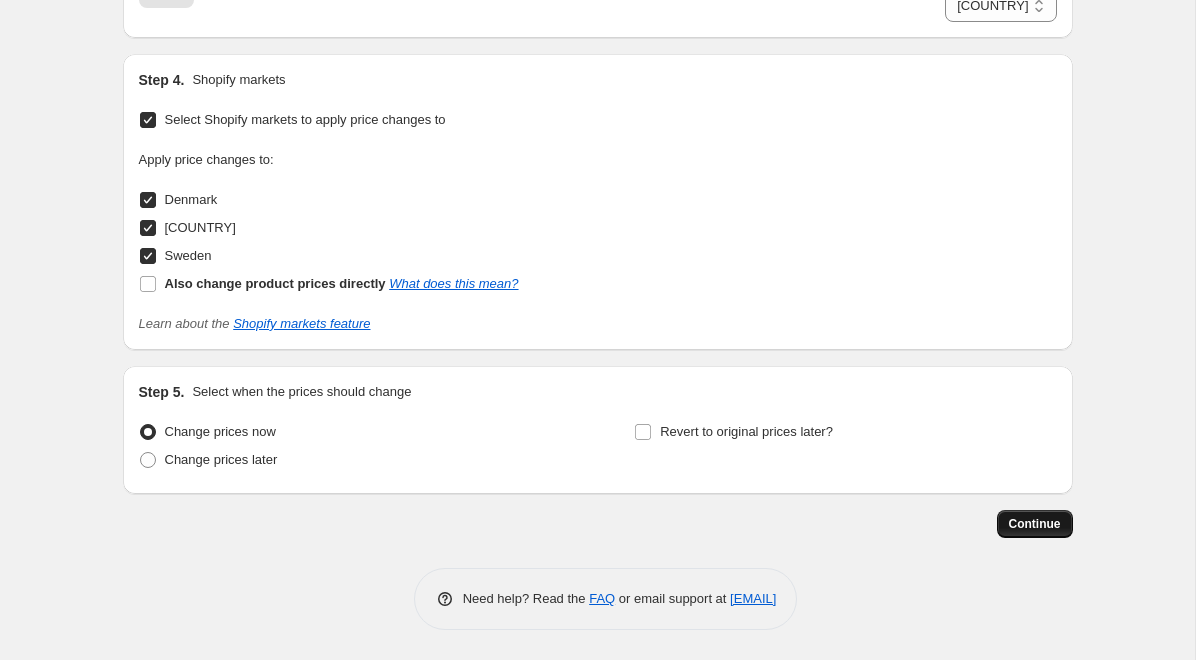 type on "24" 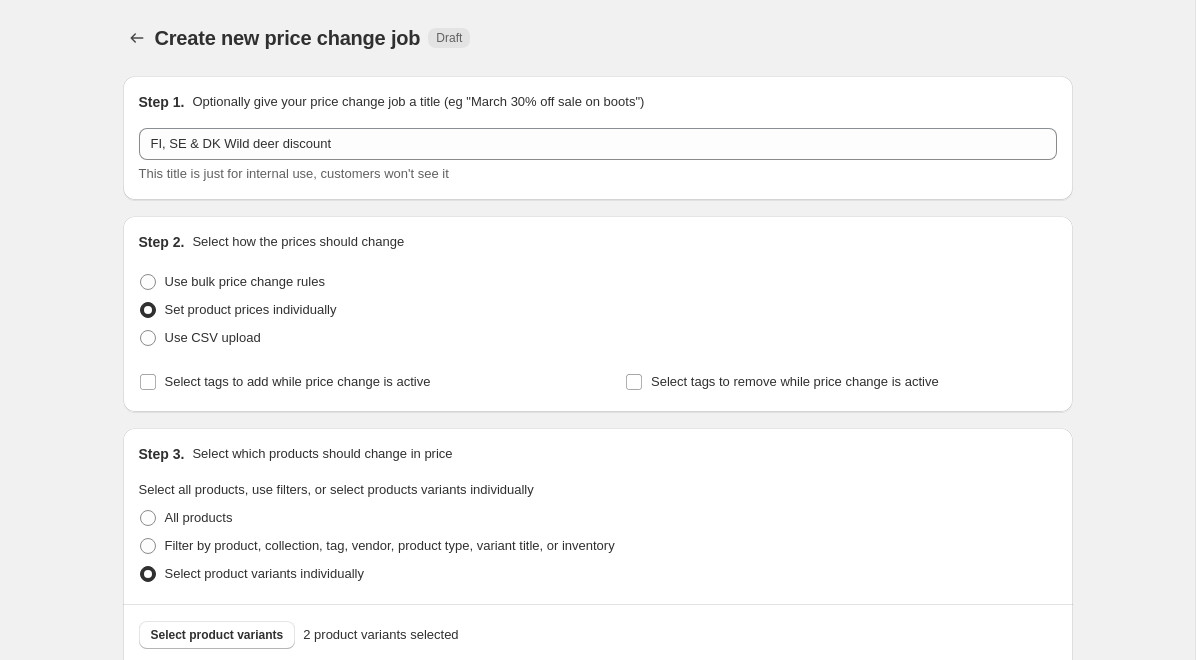 scroll, scrollTop: 1056, scrollLeft: 0, axis: vertical 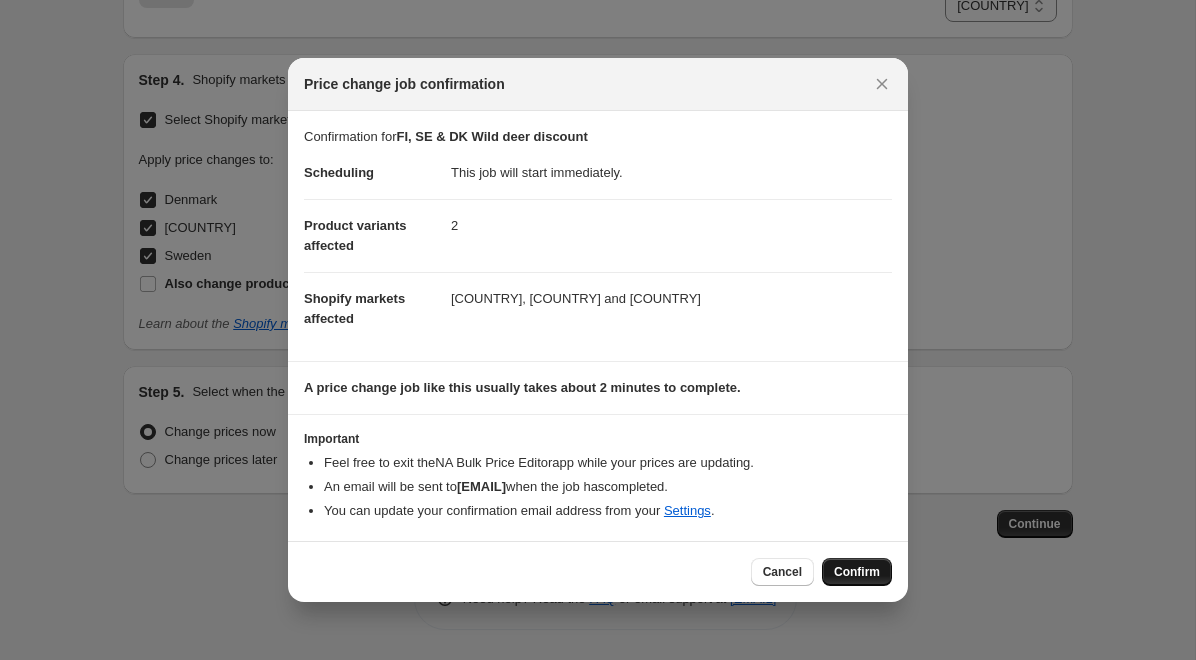 click on "Confirm" at bounding box center (857, 572) 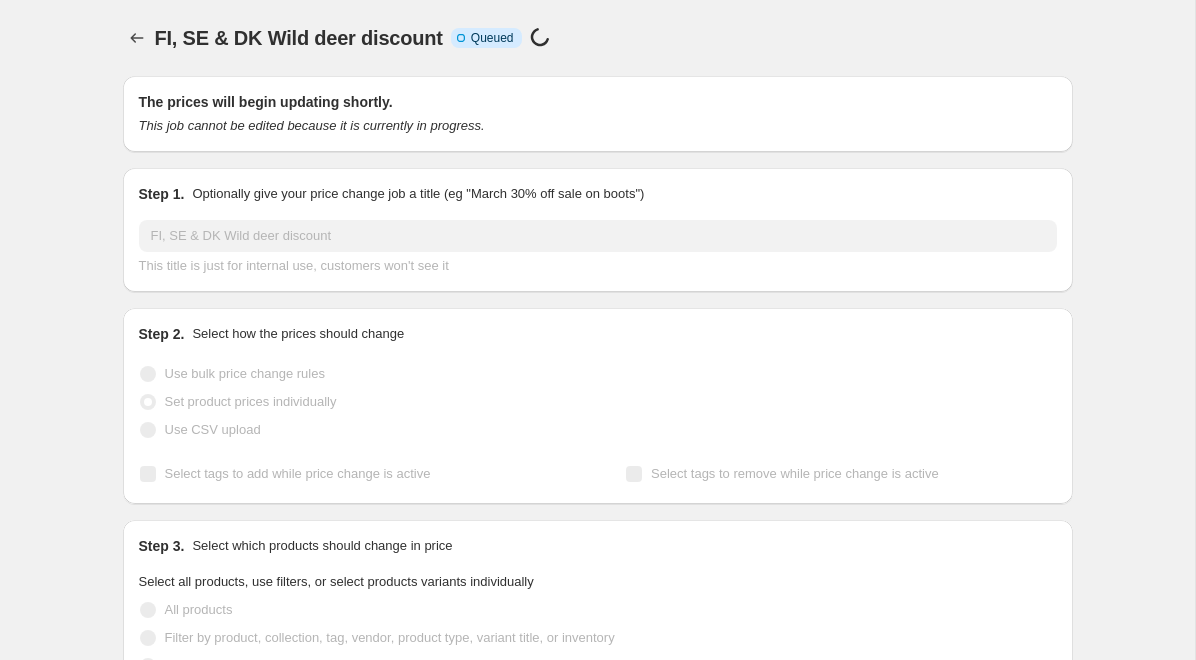 scroll, scrollTop: 0, scrollLeft: 0, axis: both 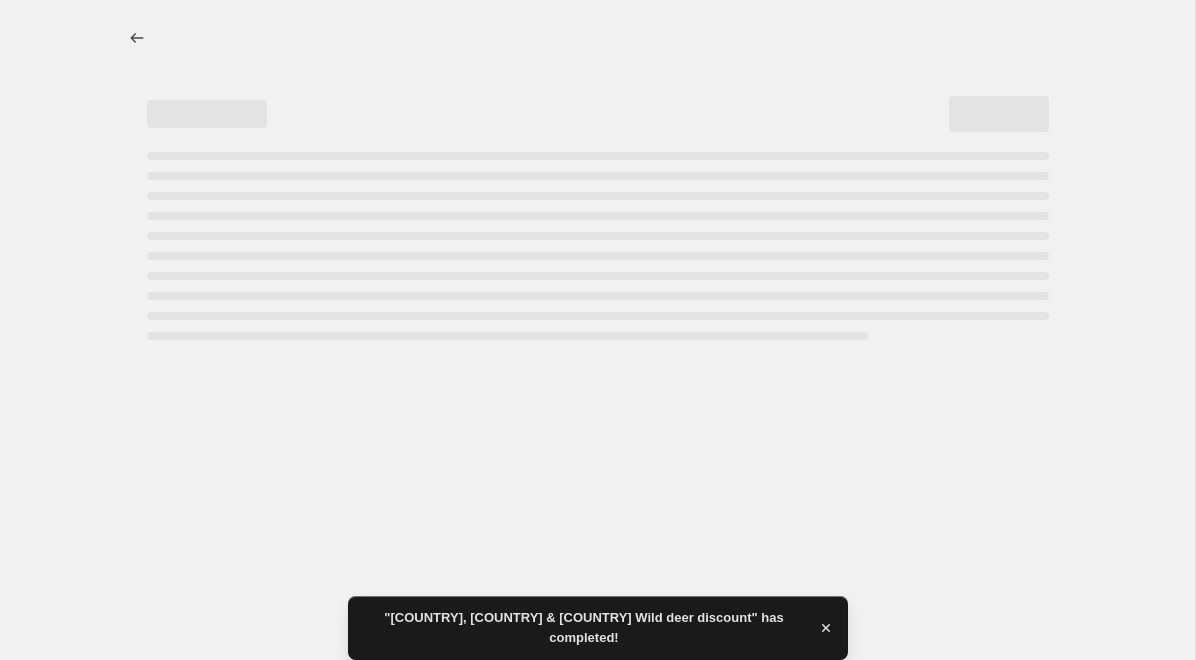select on "[NUMBER]" 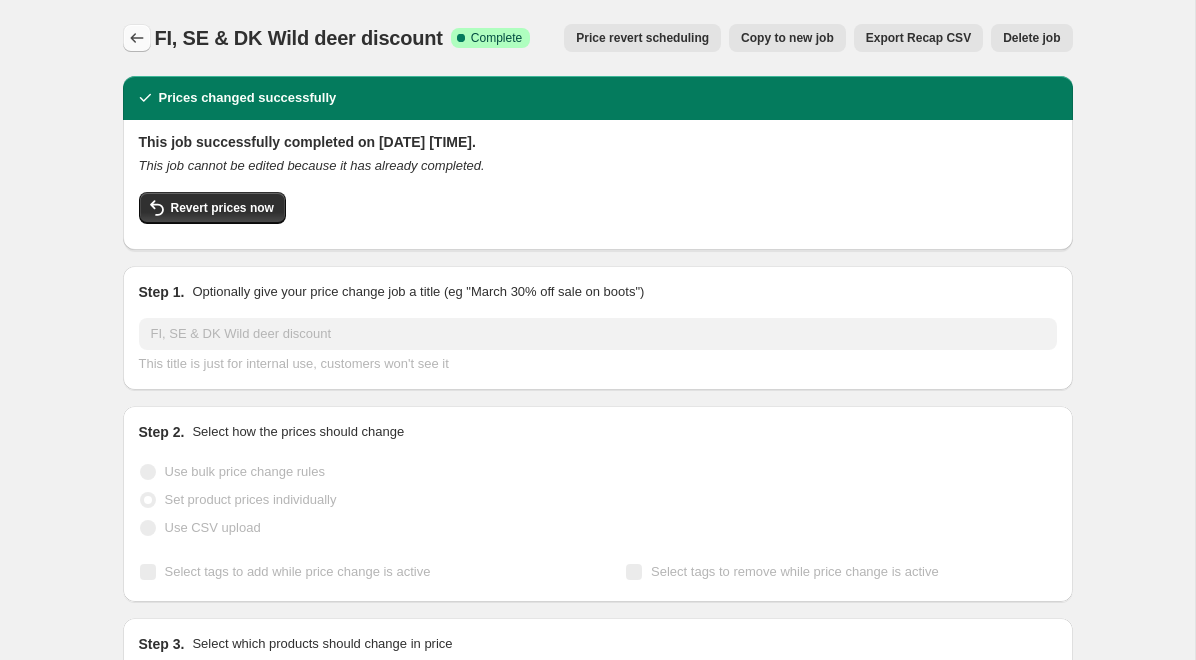 click at bounding box center [137, 38] 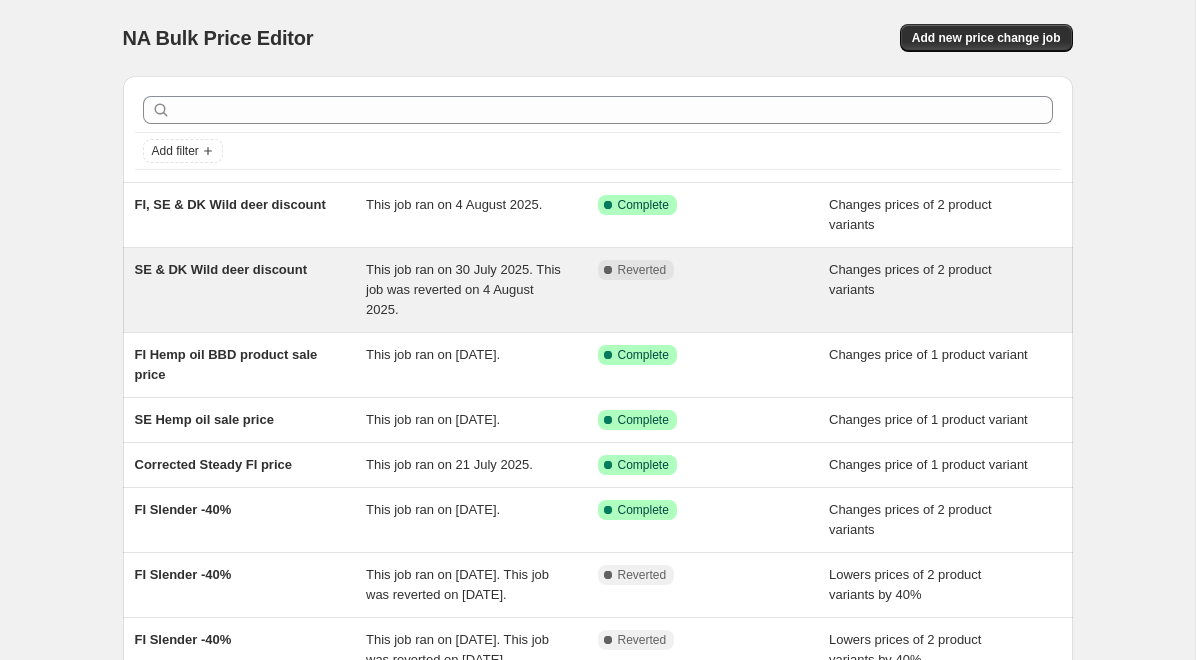 click on "This job ran on 30 July 2025. This job was reverted on 4 August 2025." at bounding box center [482, 290] 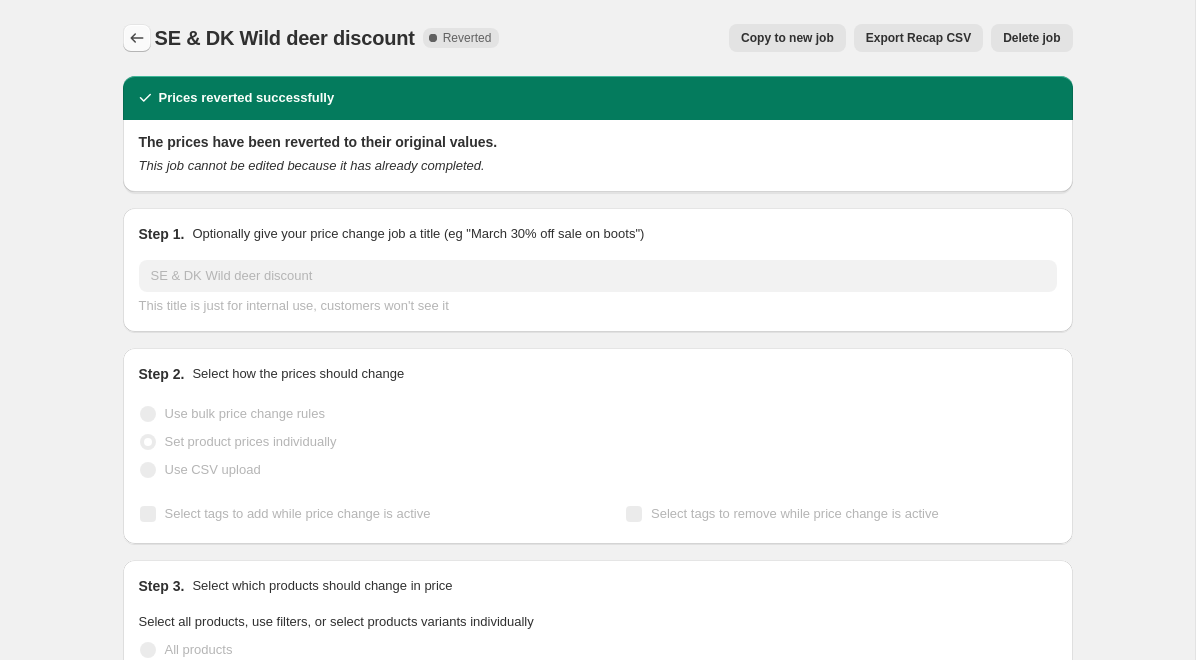 scroll, scrollTop: 0, scrollLeft: 0, axis: both 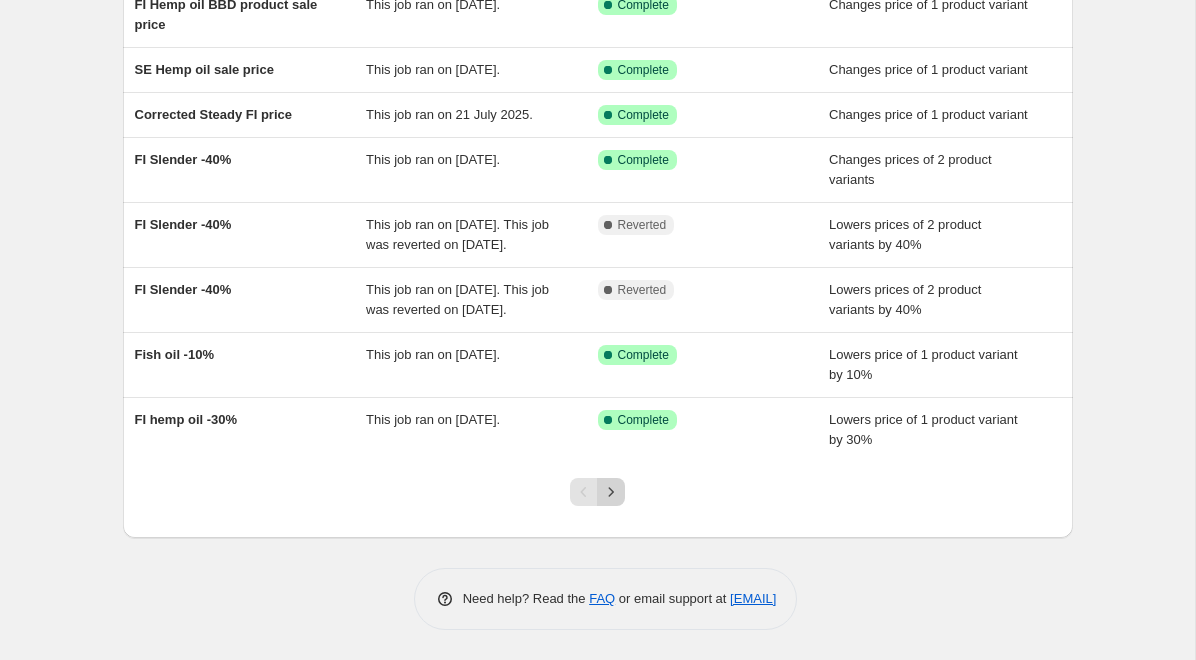 click 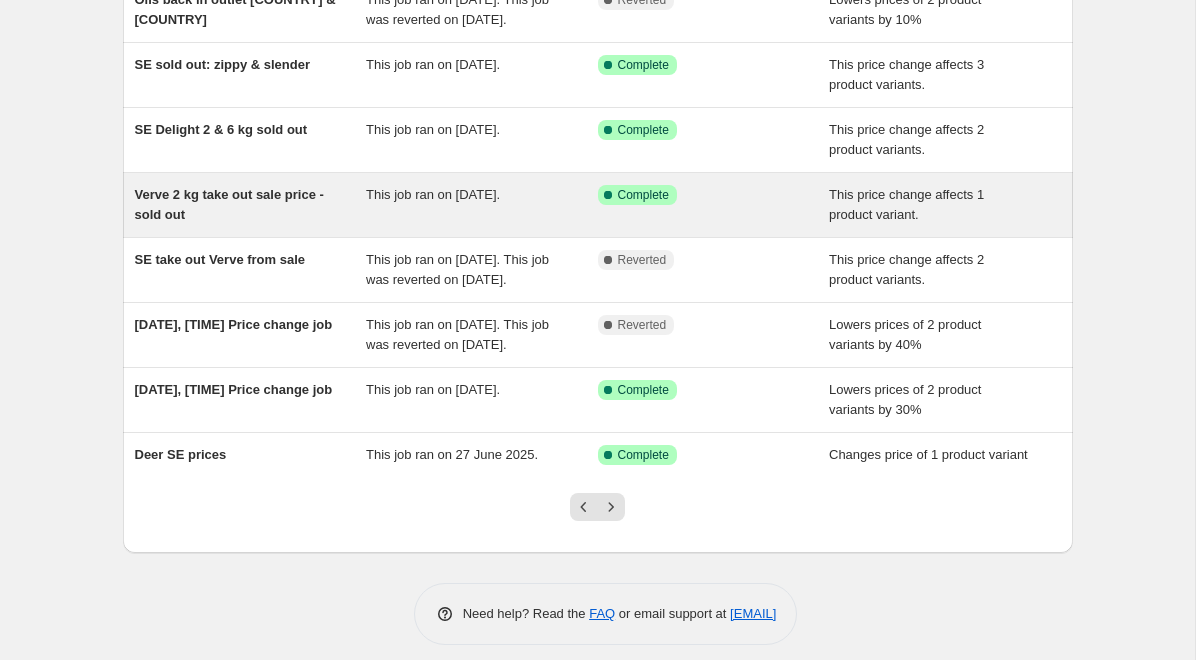 scroll, scrollTop: 375, scrollLeft: 0, axis: vertical 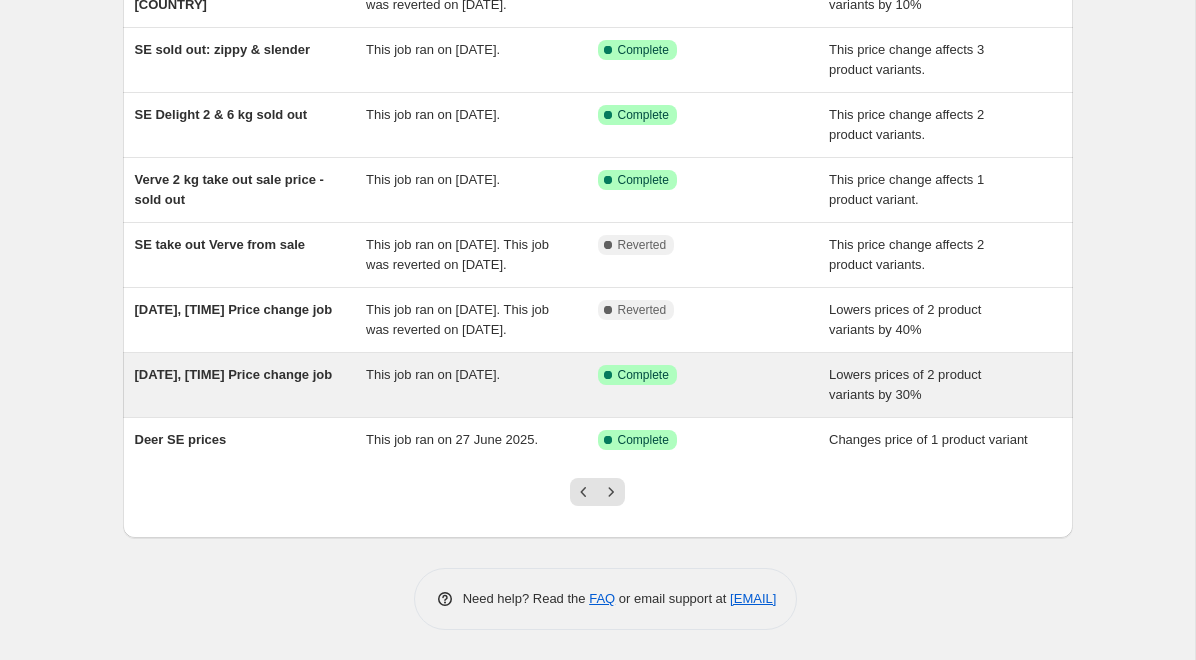 click on "[DATE], [TIME] Price change job" at bounding box center (251, 385) 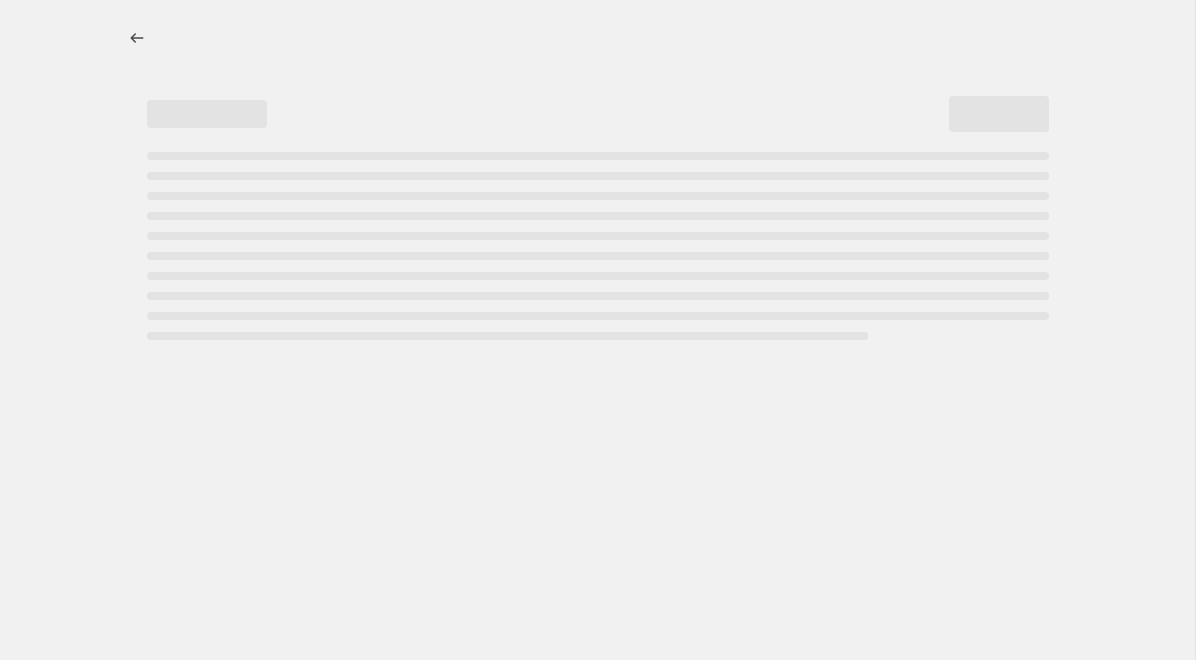 scroll, scrollTop: 0, scrollLeft: 0, axis: both 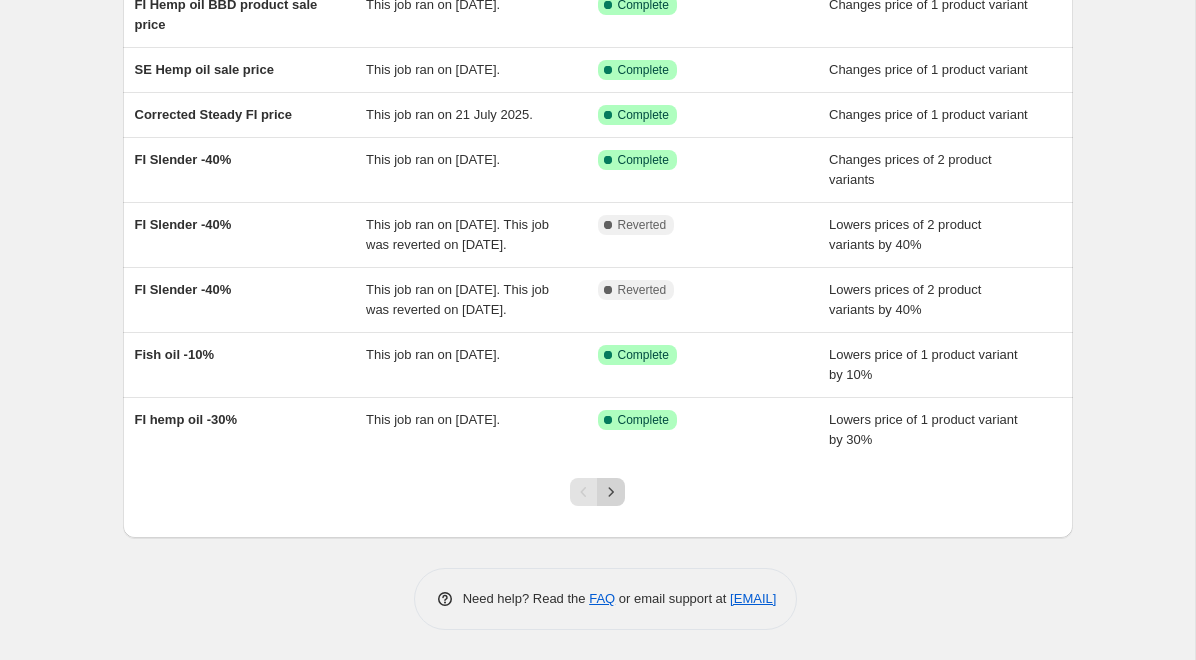 click 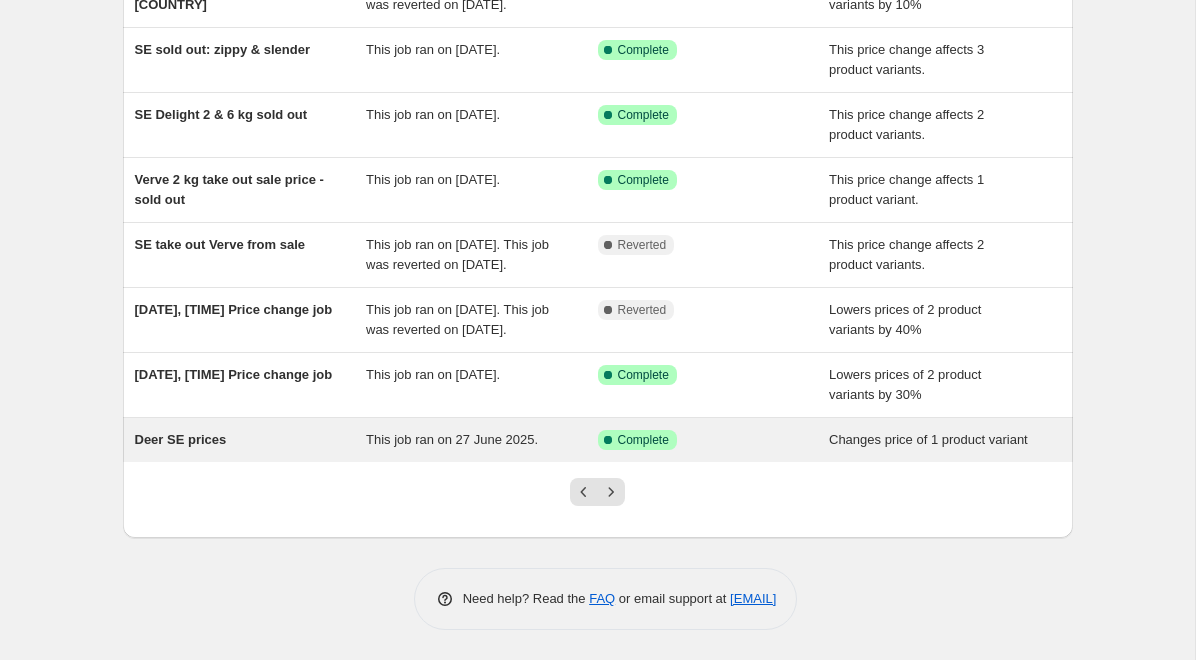 scroll, scrollTop: 380, scrollLeft: 0, axis: vertical 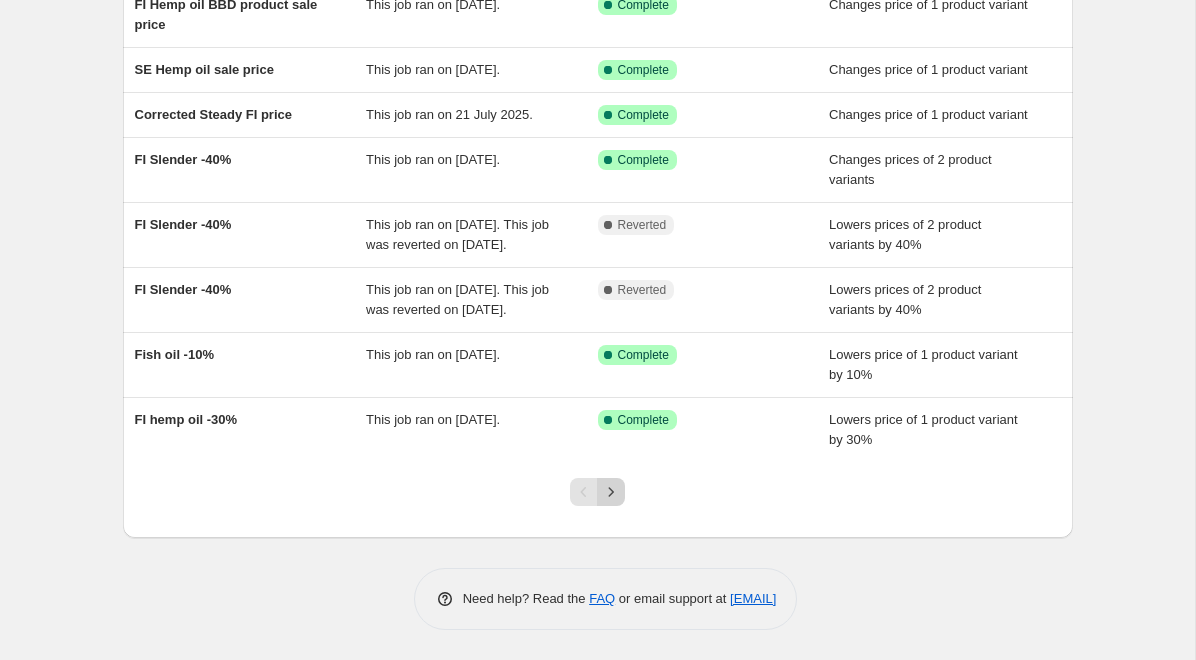 click 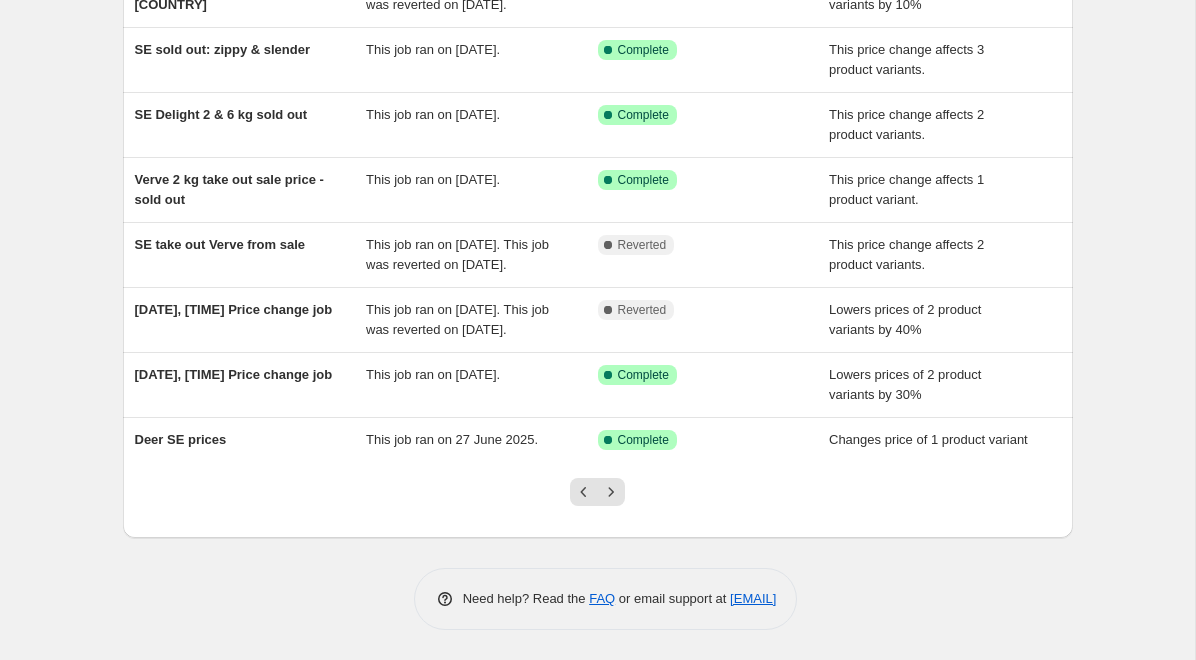 scroll, scrollTop: 410, scrollLeft: 0, axis: vertical 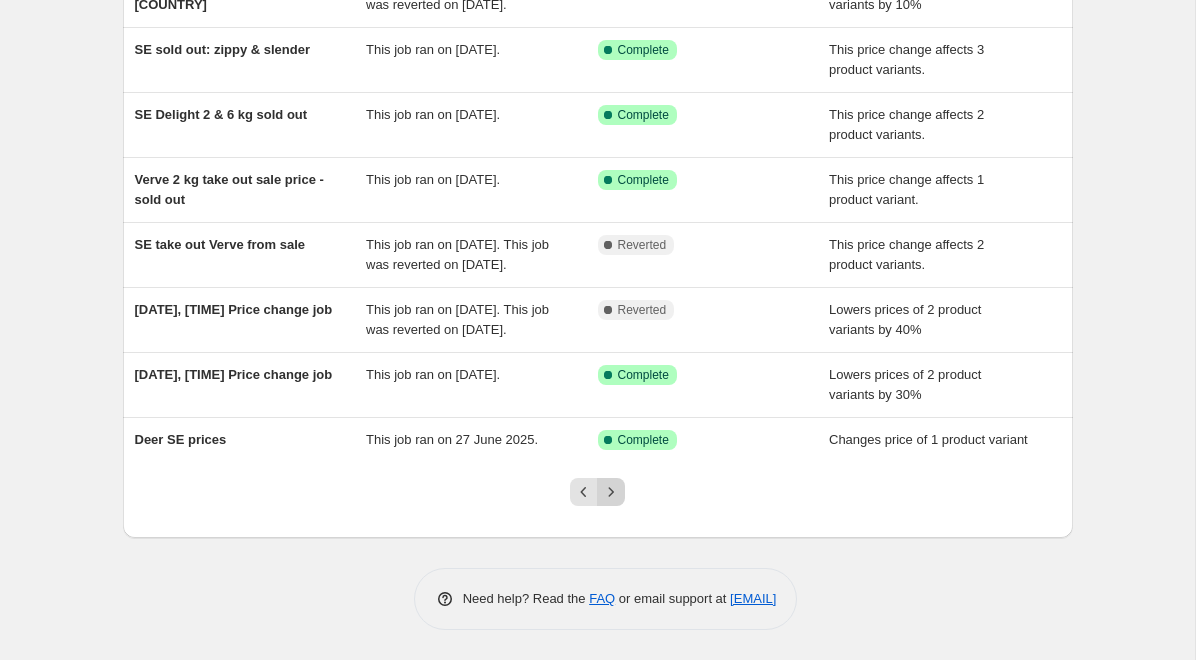 click 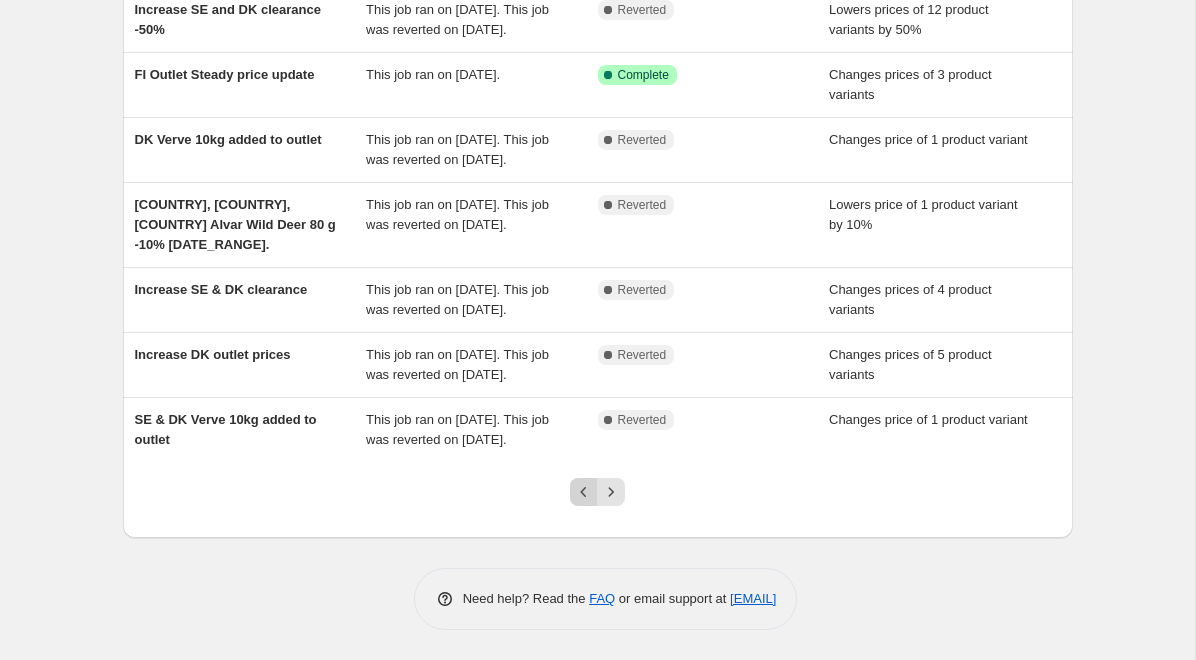 scroll, scrollTop: 530, scrollLeft: 0, axis: vertical 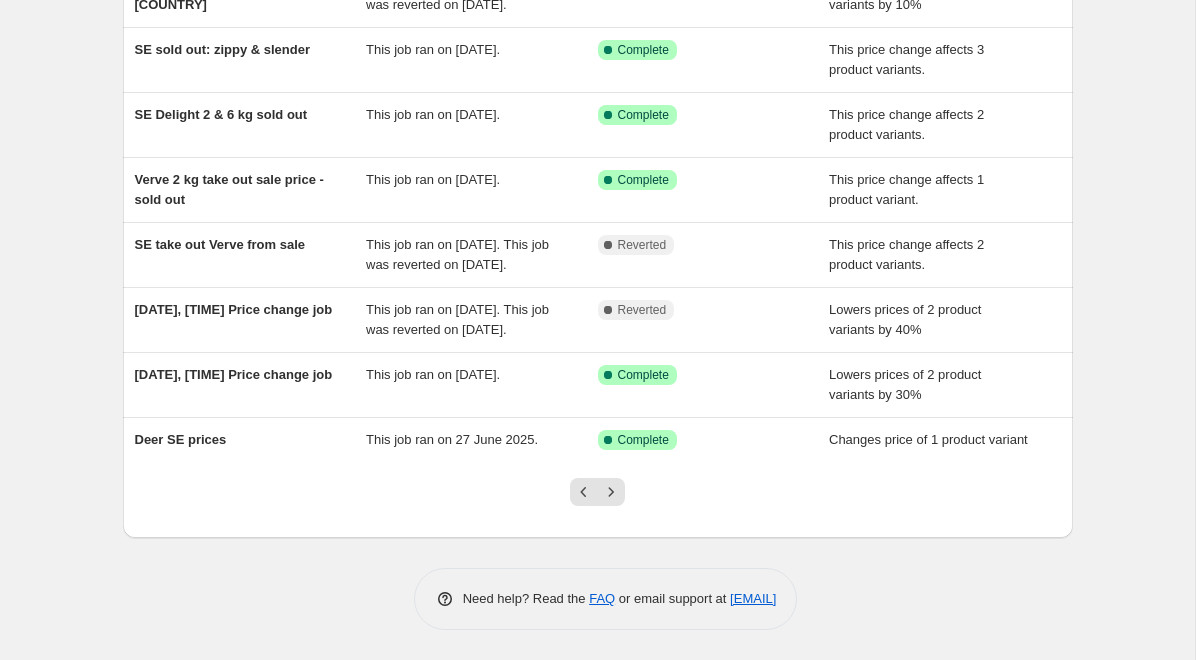 click 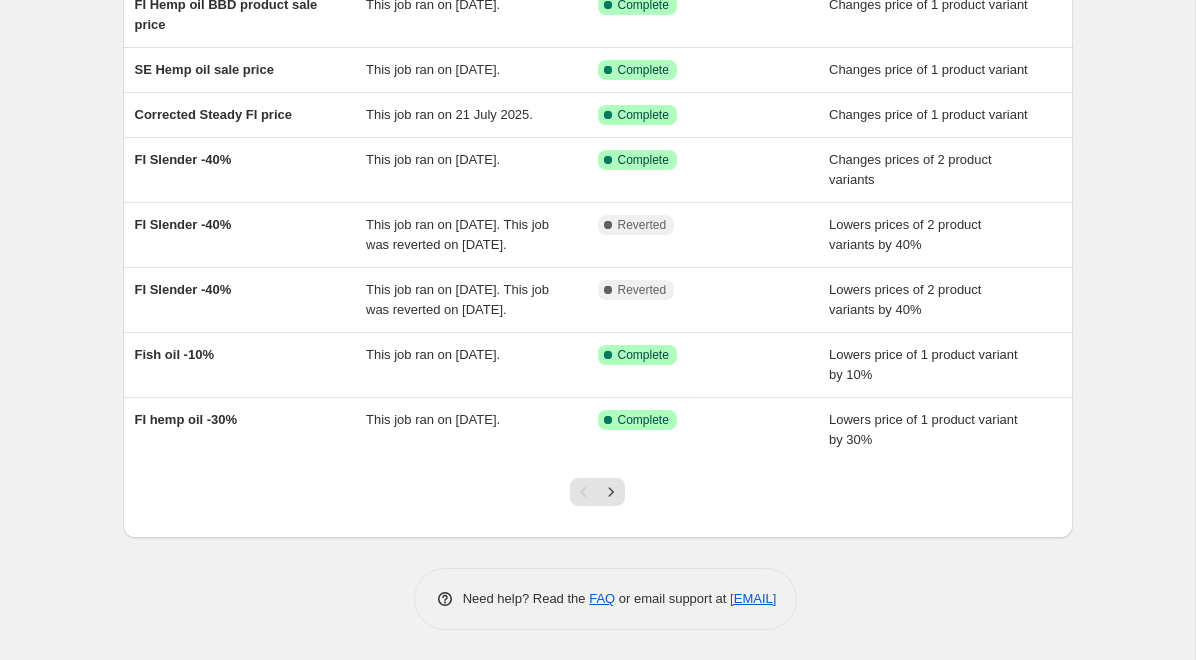 scroll, scrollTop: 430, scrollLeft: 0, axis: vertical 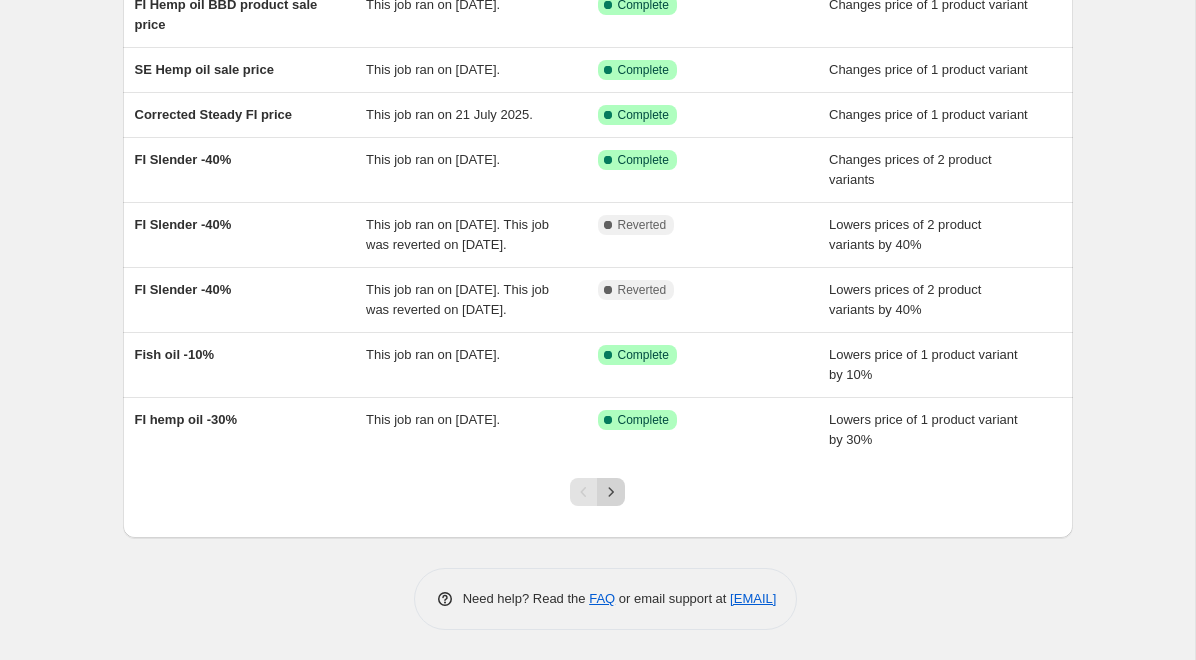 click 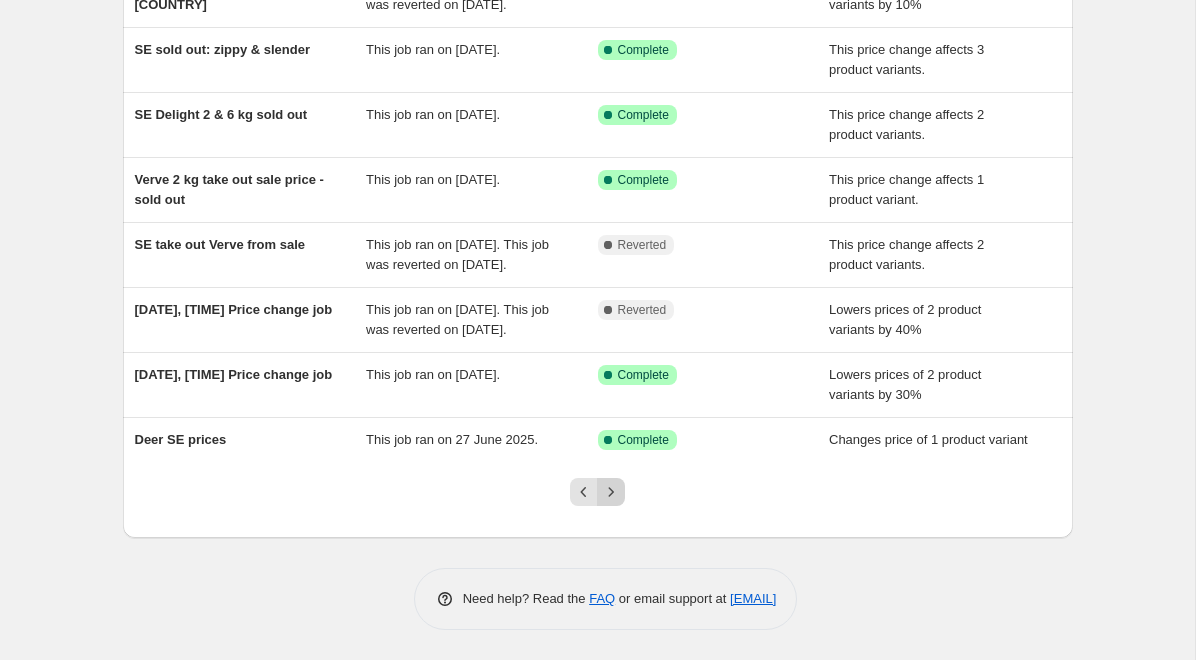 scroll, scrollTop: 411, scrollLeft: 0, axis: vertical 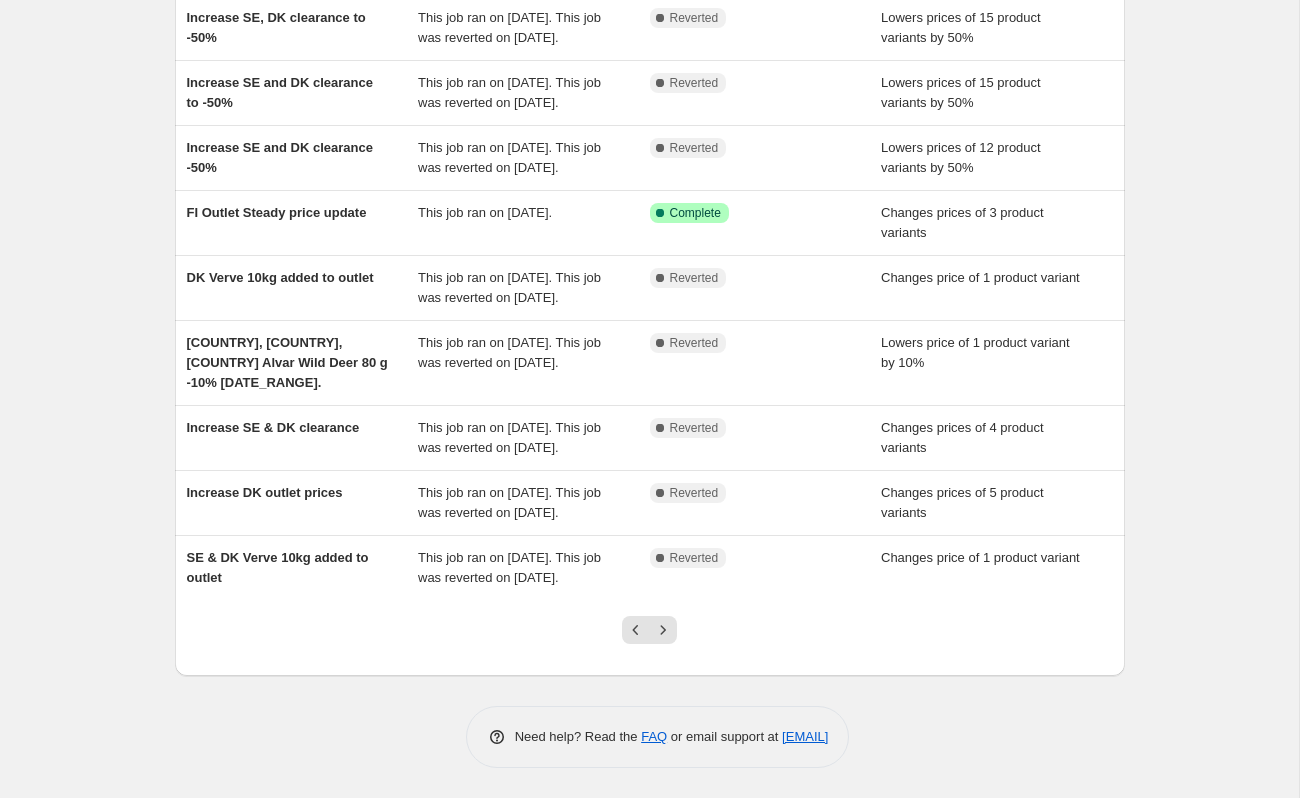 click on "NA Bulk Price Editor. This page is ready NA Bulk Price Editor Add new price change job Add filter   FI Outlet price update This job ran on [DATE]. Success Complete Complete Lowers prices of 12 product variants by 30% Increase SE, DK clearance to -50% This job ran on [DATE]. This job was reverted on [DATE]. Complete Reverted Lowers prices of 15 product variants by 50% Increase SE and DK clearance to -50% This job ran on [DATE]. This job was reverted on [DATE]. Complete Reverted Lowers prices of 15 product variants by 50% Increase SE and DK clearance -50% This job ran on [DATE]. This job was reverted on [DATE]. Complete Reverted Lowers prices of 12 product variants by 50% FI Outlet Steady price update This job ran on [DATE]. Success Complete Complete Changes prices of 3 product variants DK Verve 10kg added to outlet This job ran on [DATE]. This job was reverted on [DATE]. Complete Reverted Changes price of 1 product variant Complete Reverted Complete" at bounding box center [649, 273] 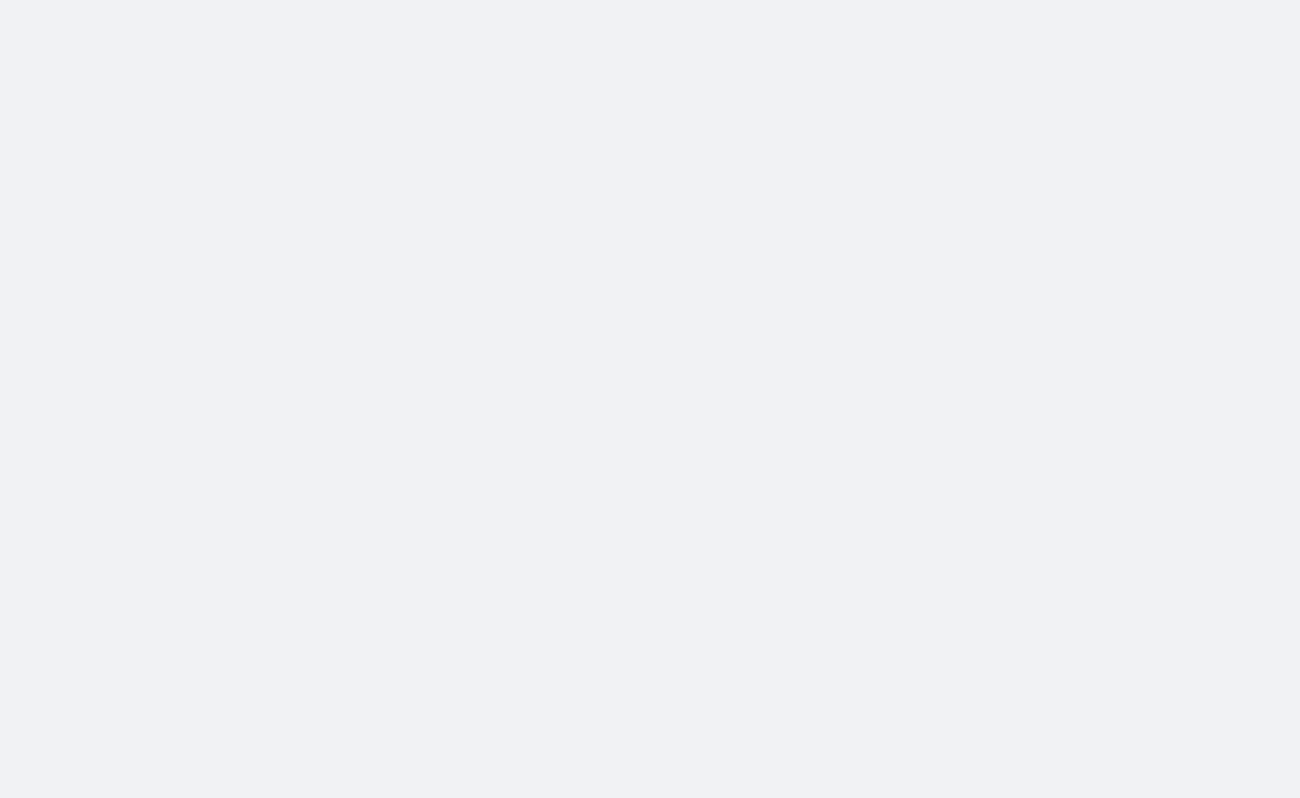 scroll, scrollTop: 0, scrollLeft: 0, axis: both 